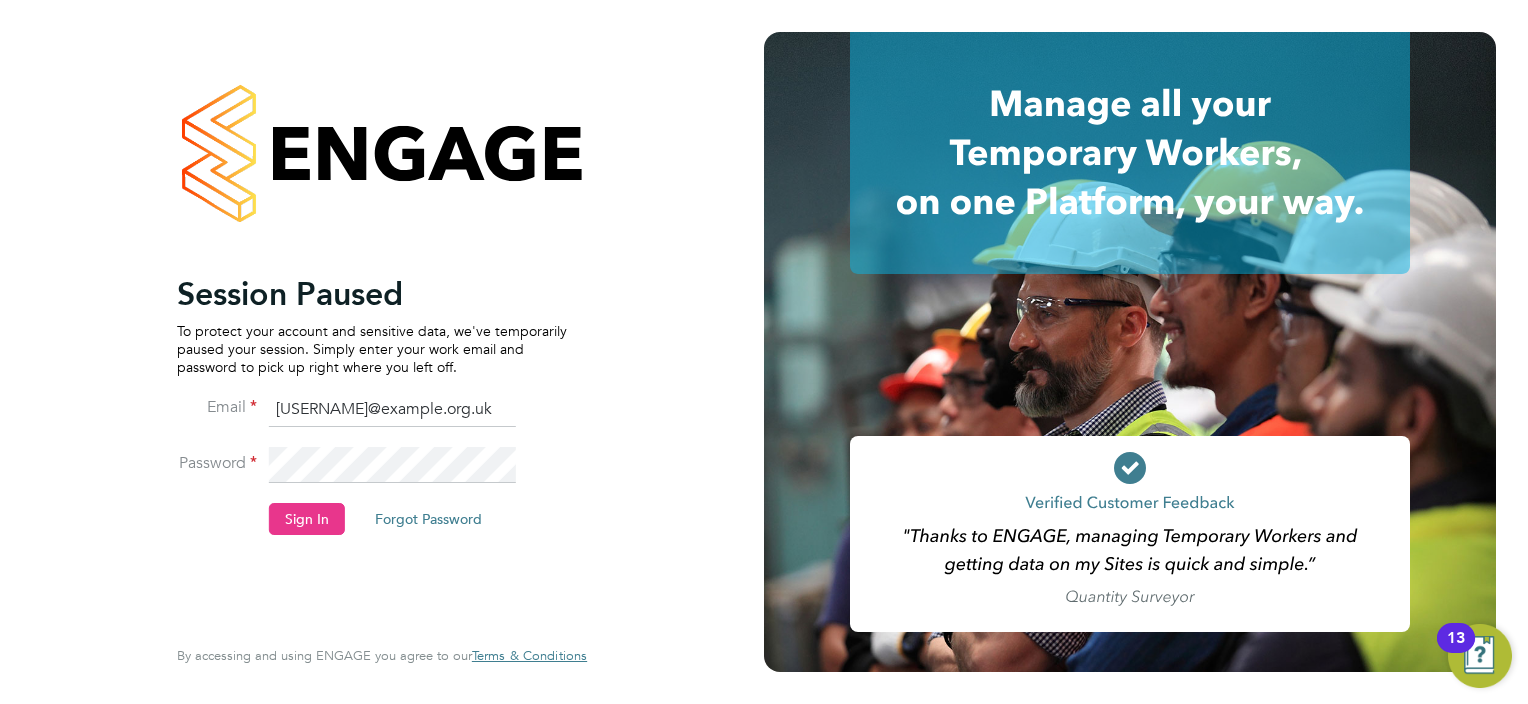 scroll, scrollTop: 0, scrollLeft: 0, axis: both 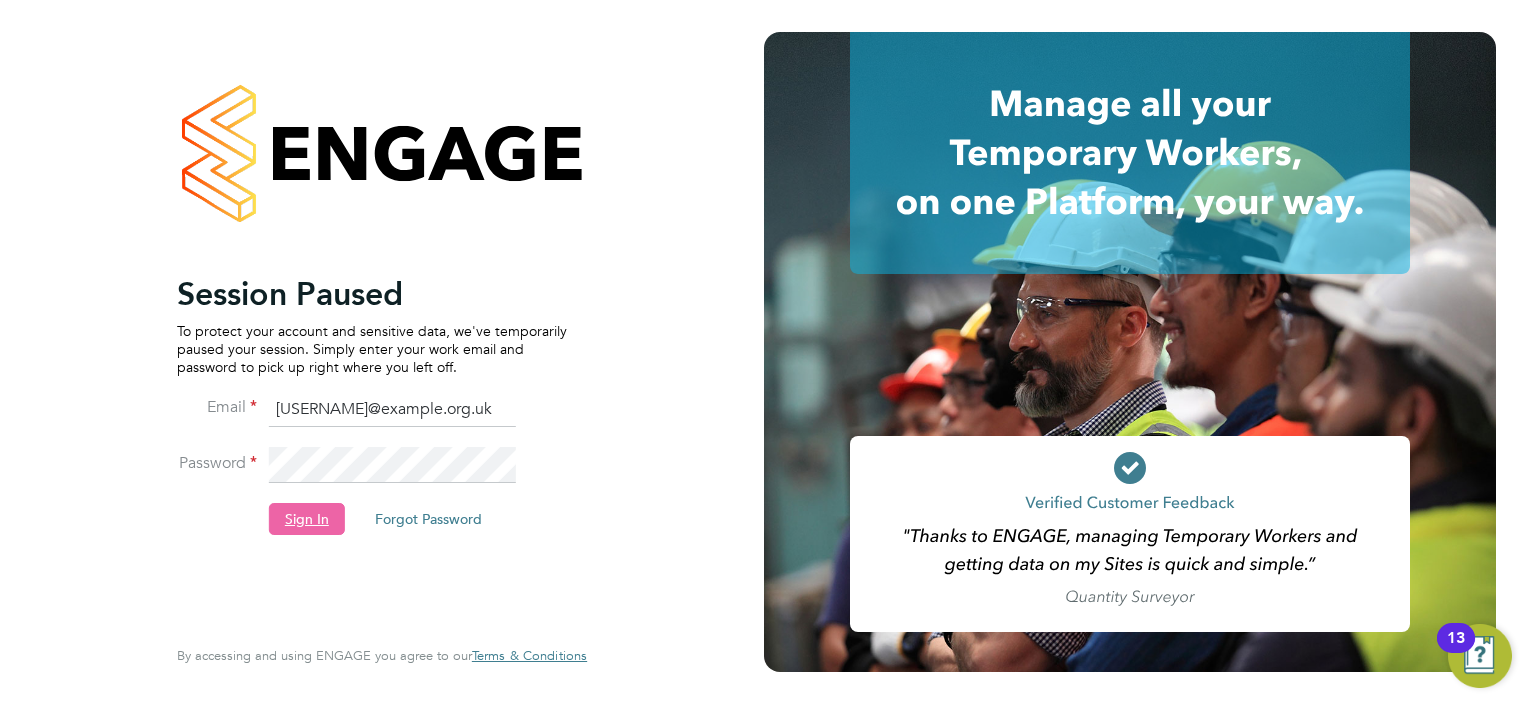 click on "Sign In" 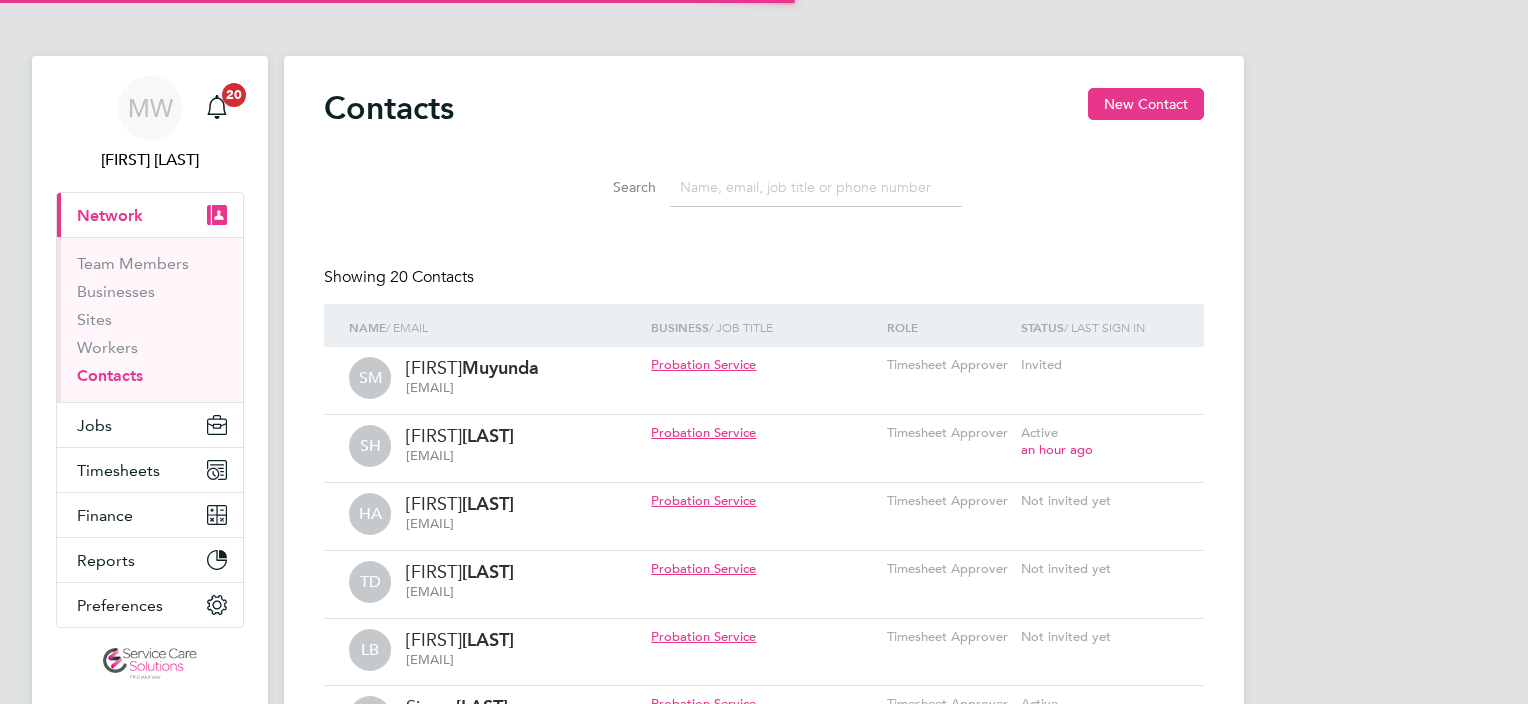 scroll, scrollTop: 0, scrollLeft: 0, axis: both 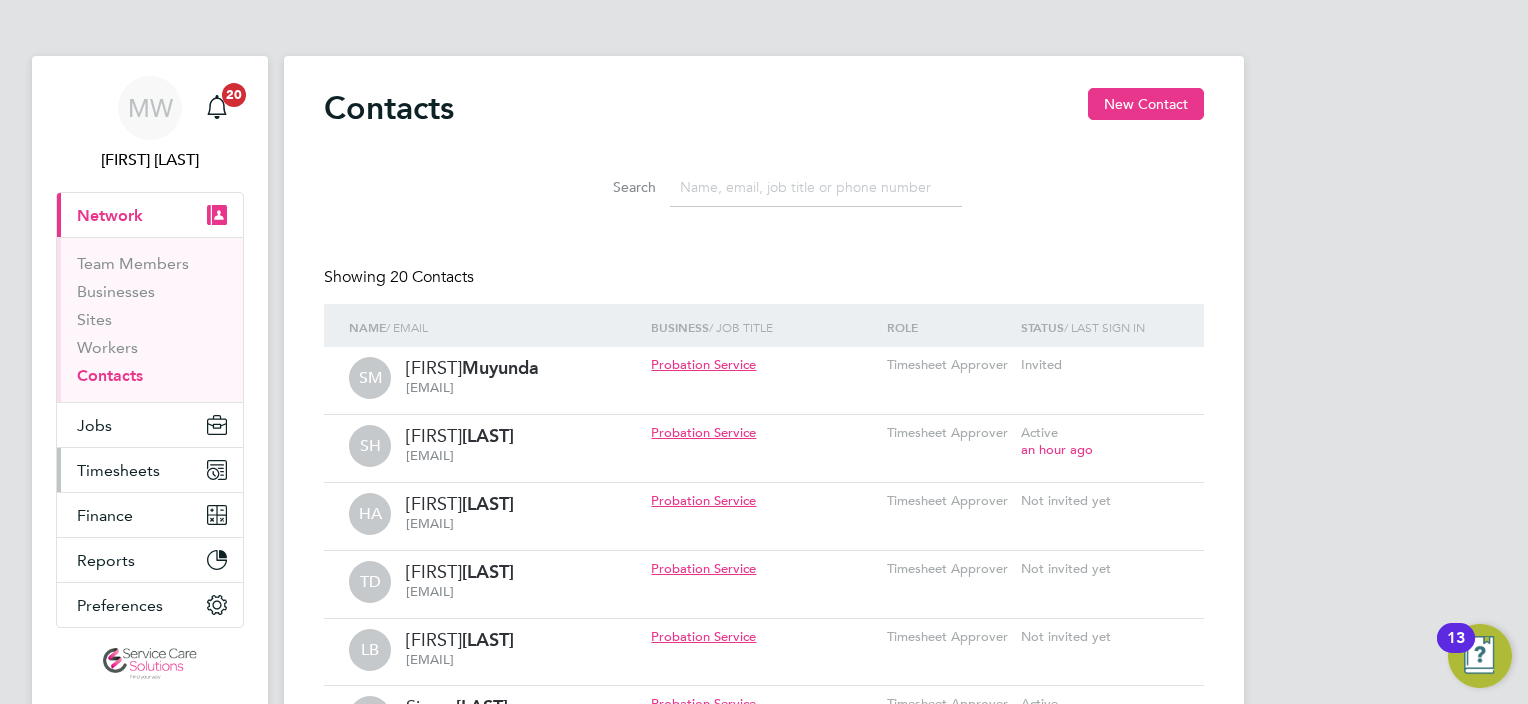 click on "Timesheets" at bounding box center [118, 470] 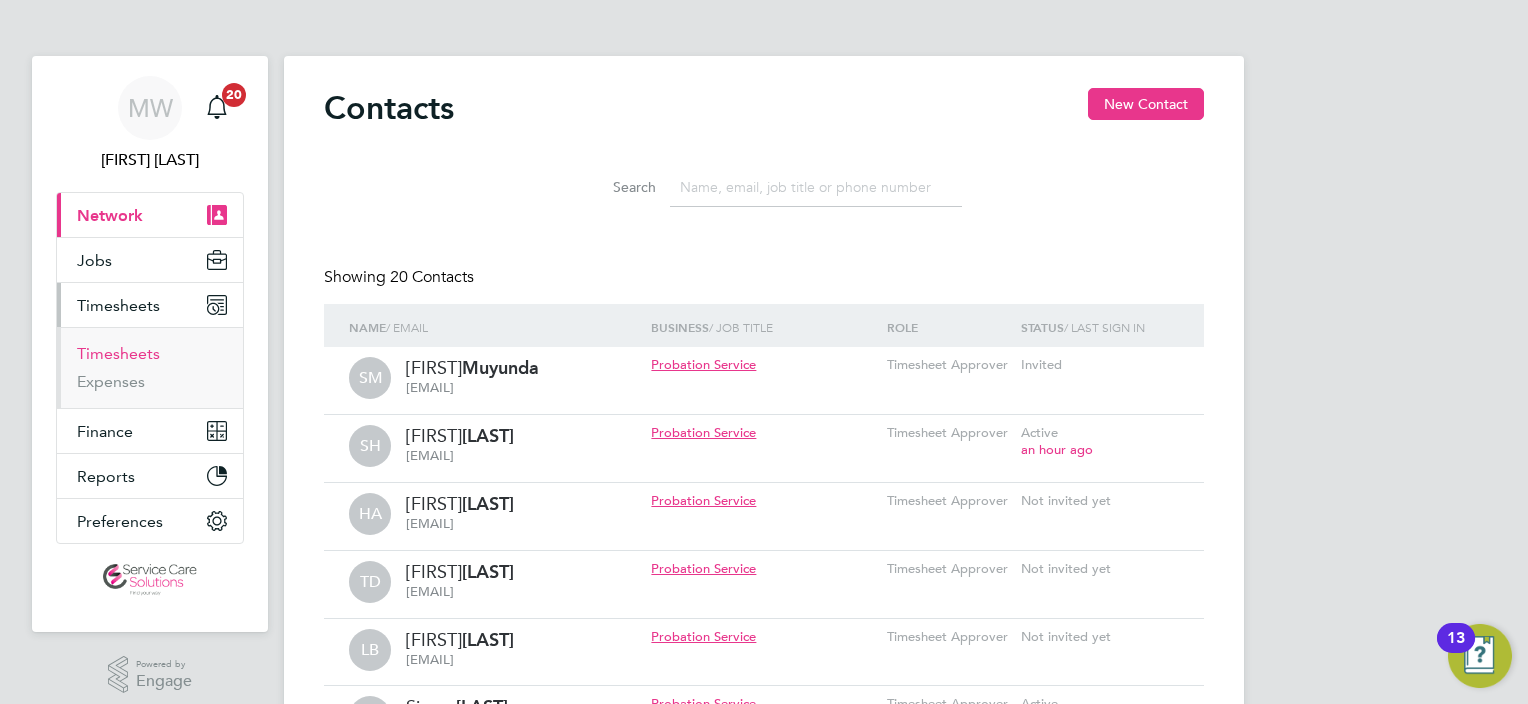 click on "Timesheets" at bounding box center [118, 353] 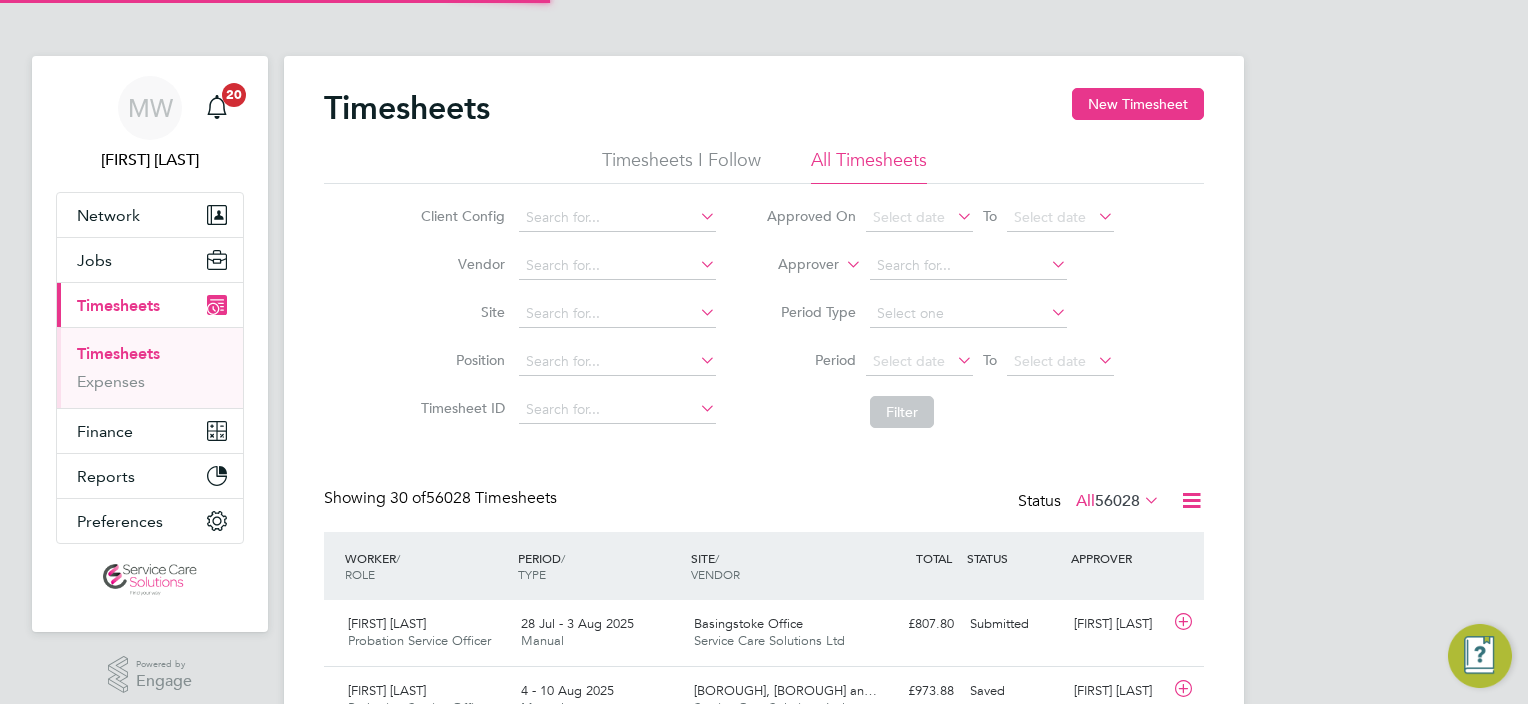 scroll, scrollTop: 9, scrollLeft: 10, axis: both 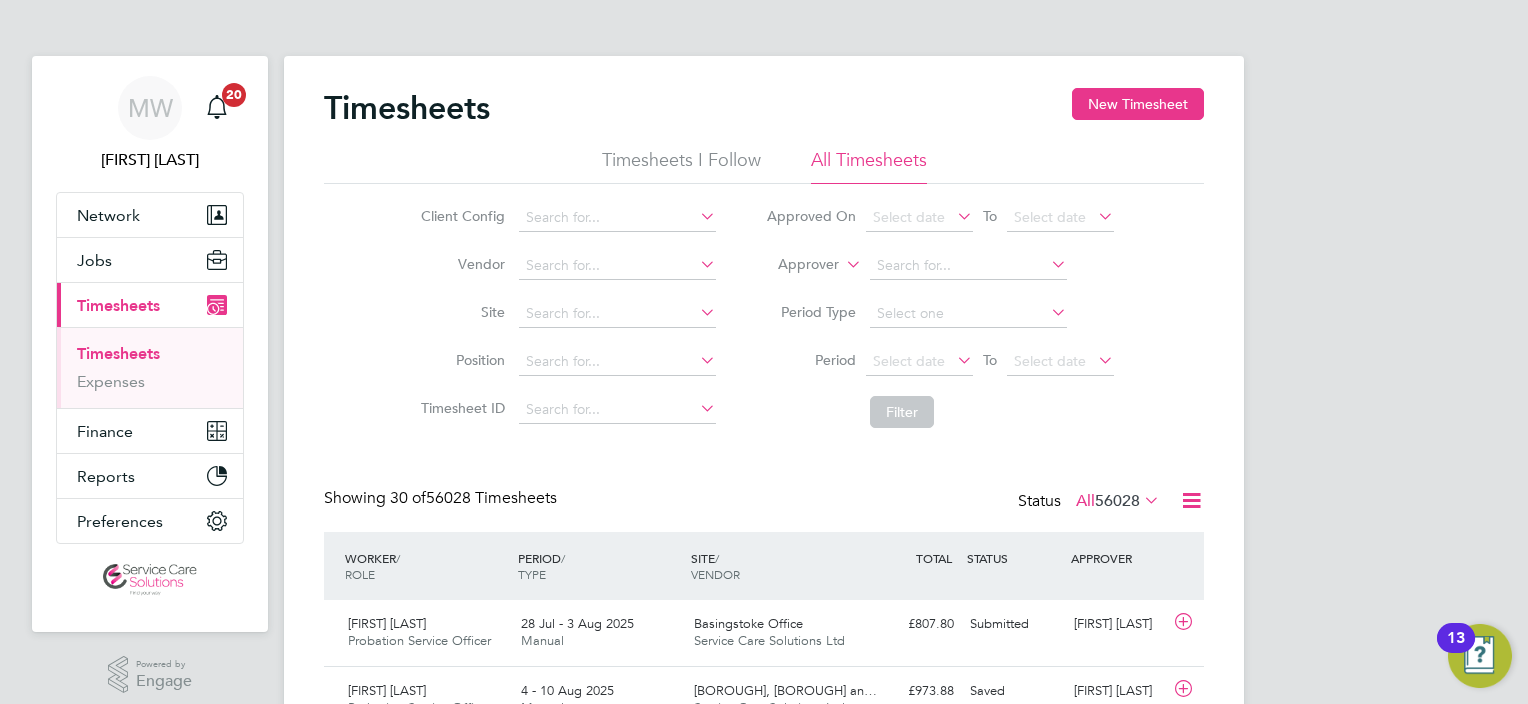 click on "Approver" 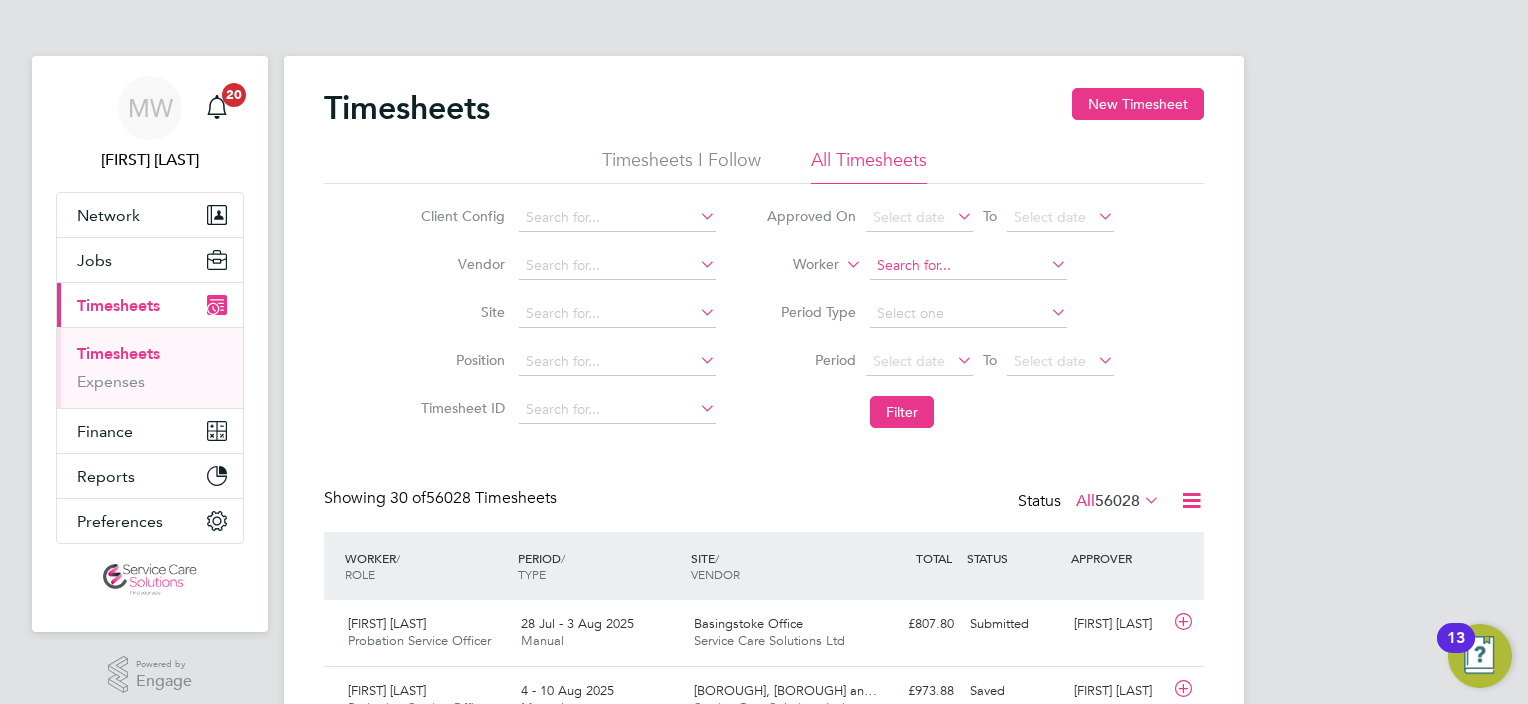 click 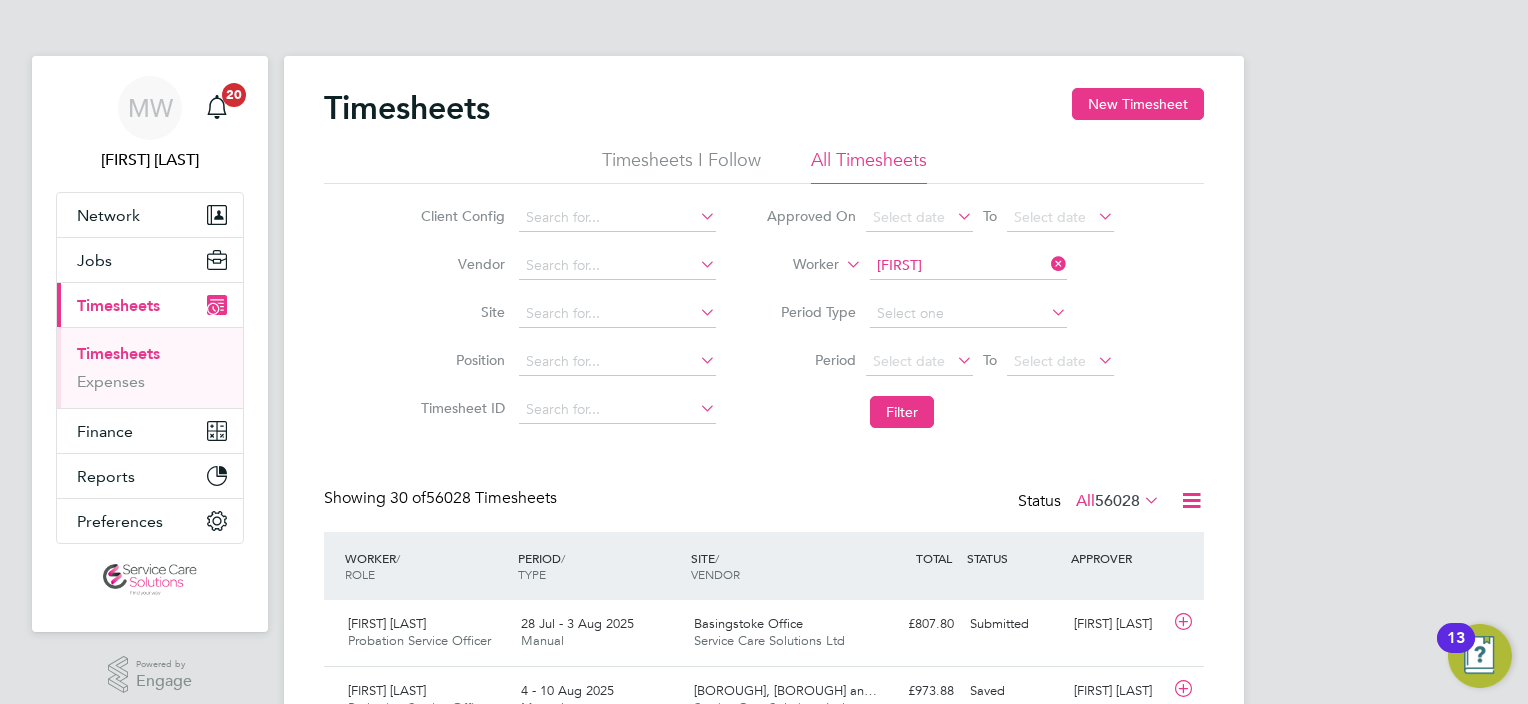 click on "Susan -Anne Williams" 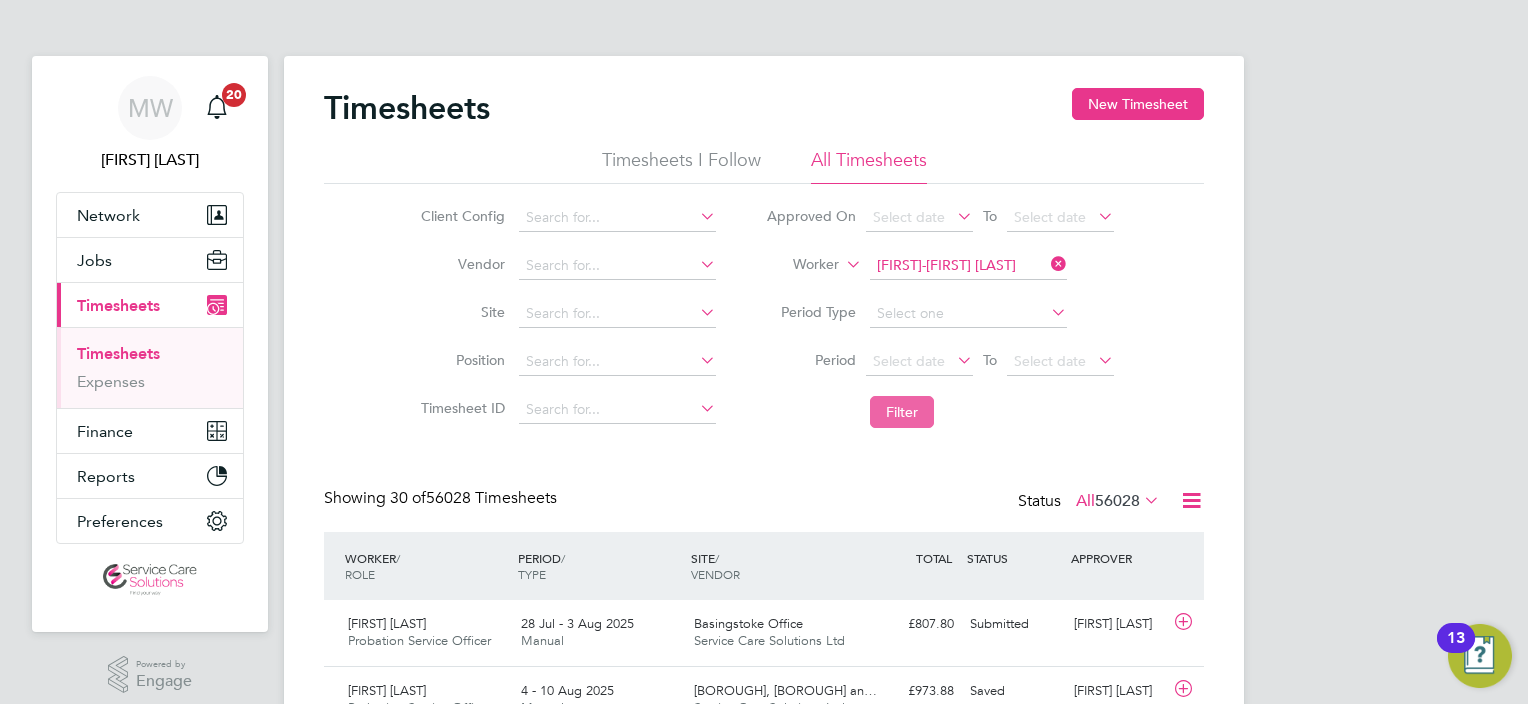 click on "Filter" 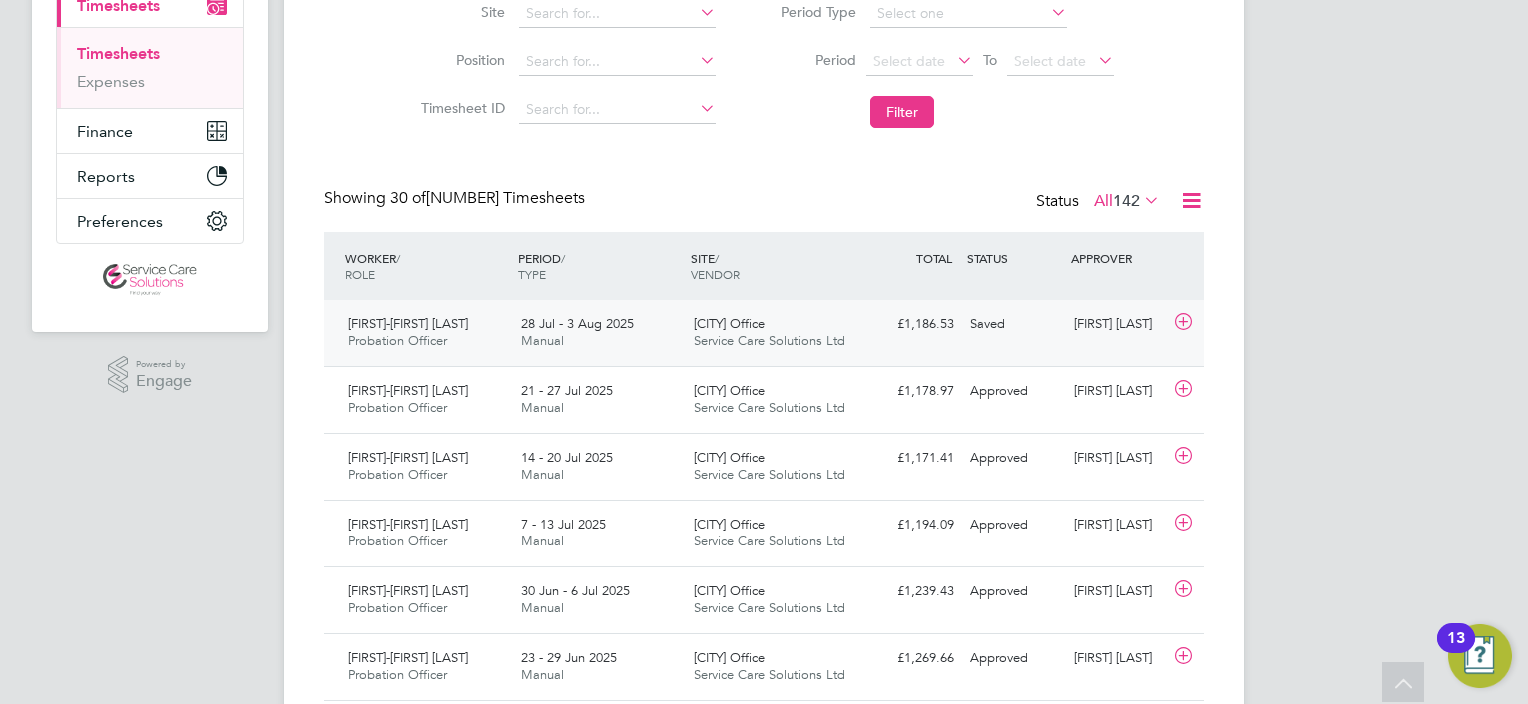 click on "Service Care Solutions Ltd" 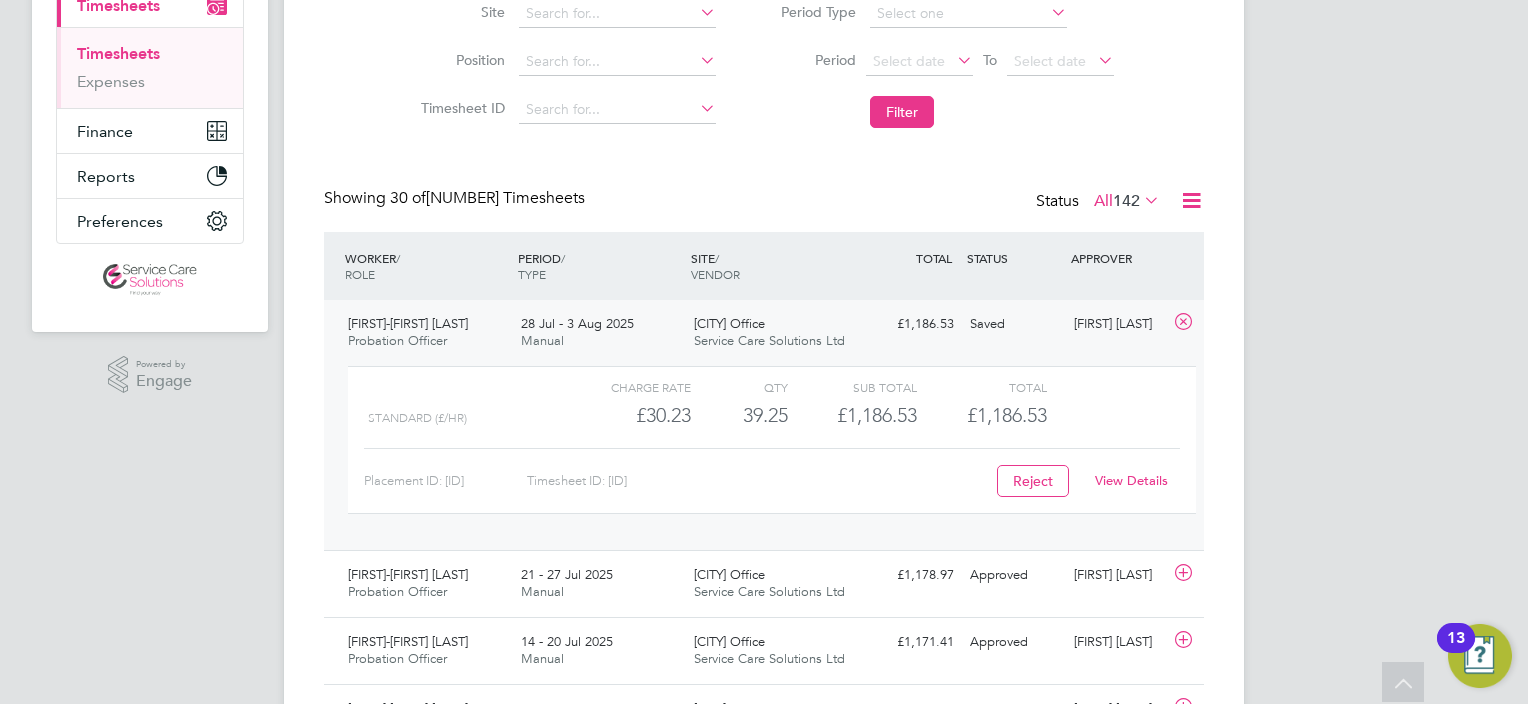 click on "View Details" 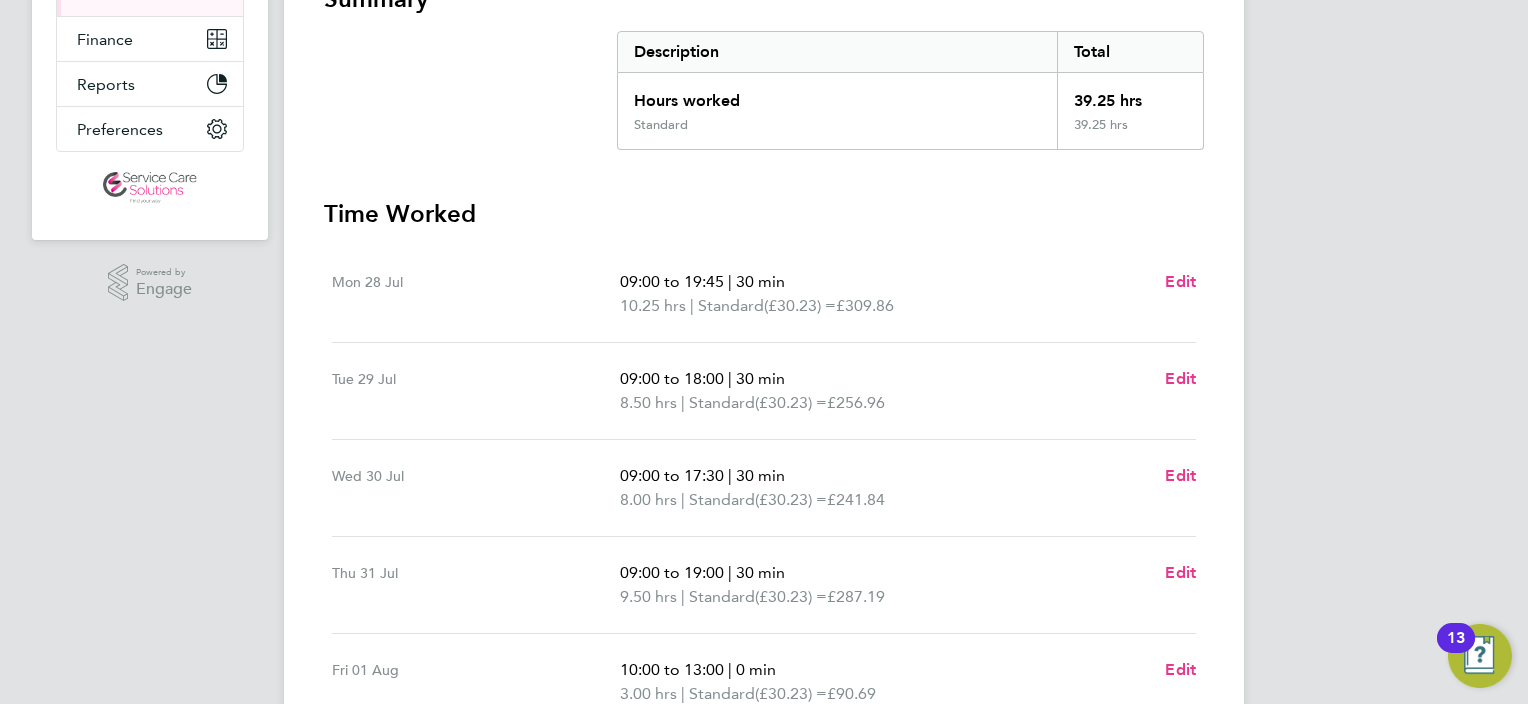 scroll, scrollTop: 138, scrollLeft: 0, axis: vertical 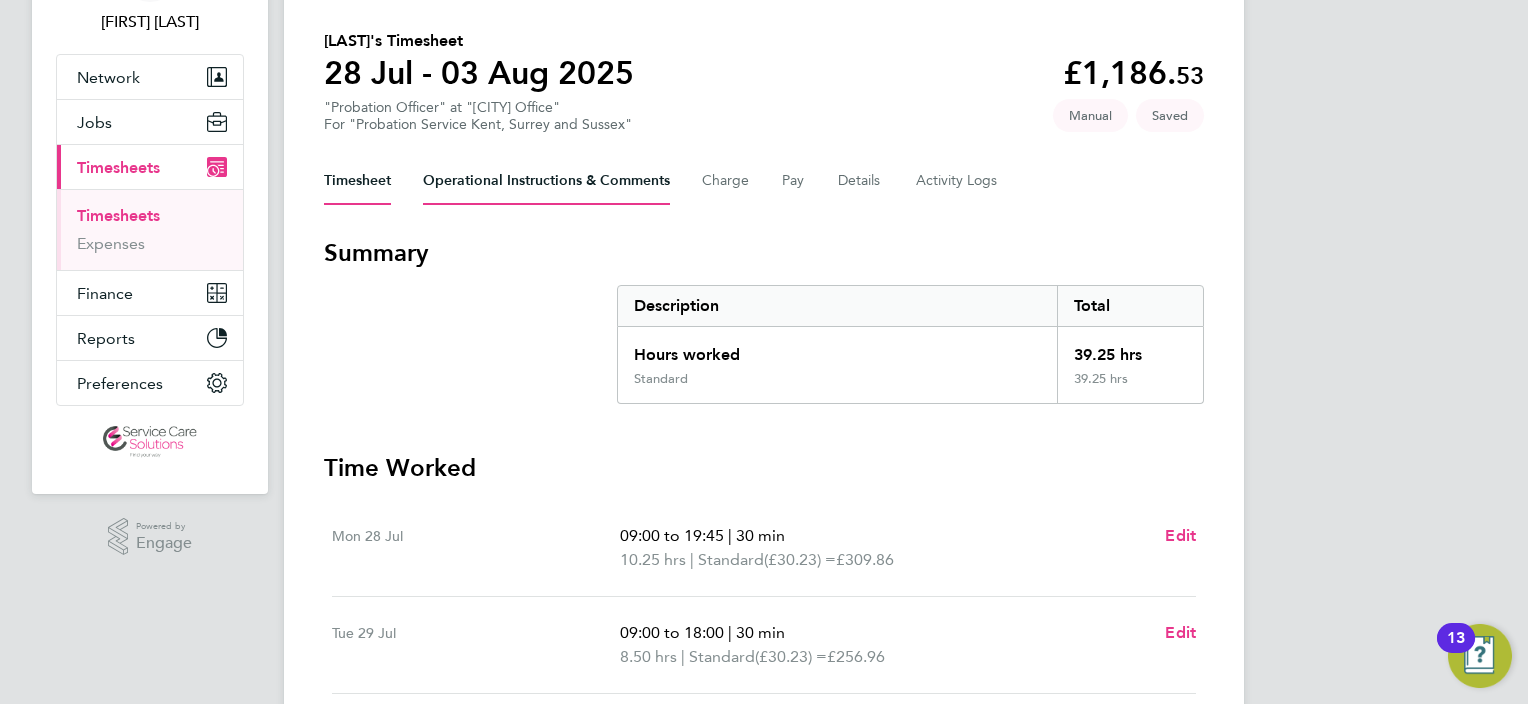 click on "Operational Instructions & Comments" at bounding box center (546, 181) 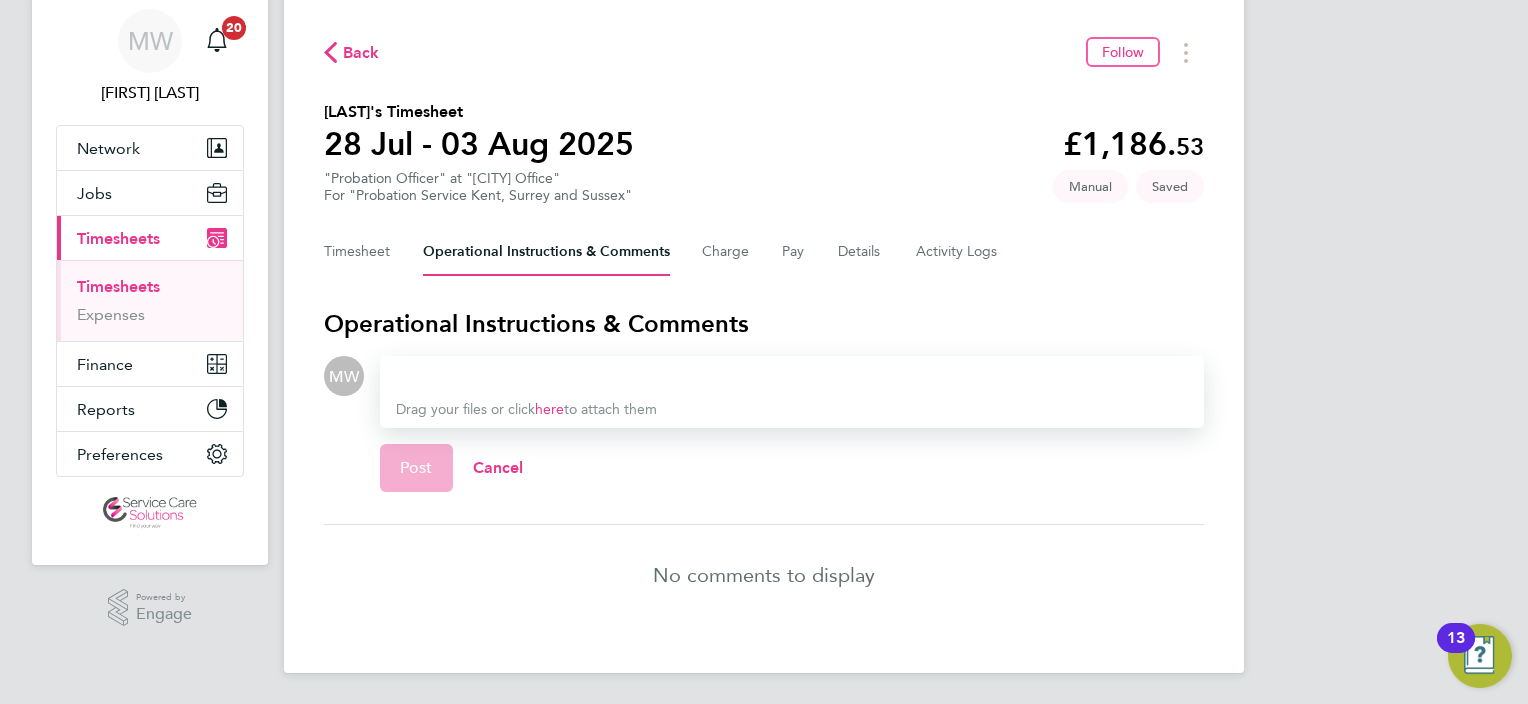 scroll, scrollTop: 68, scrollLeft: 0, axis: vertical 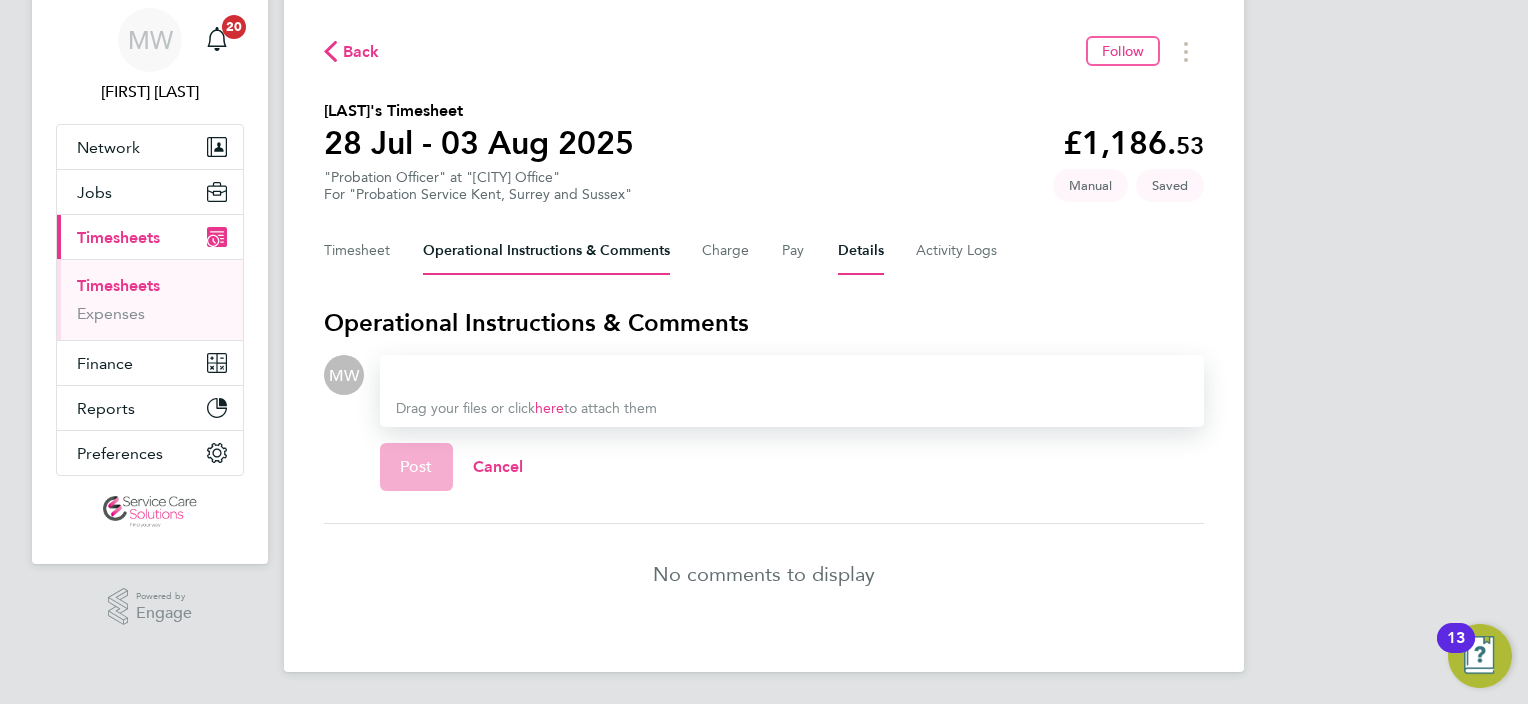 click on "Details" at bounding box center [861, 251] 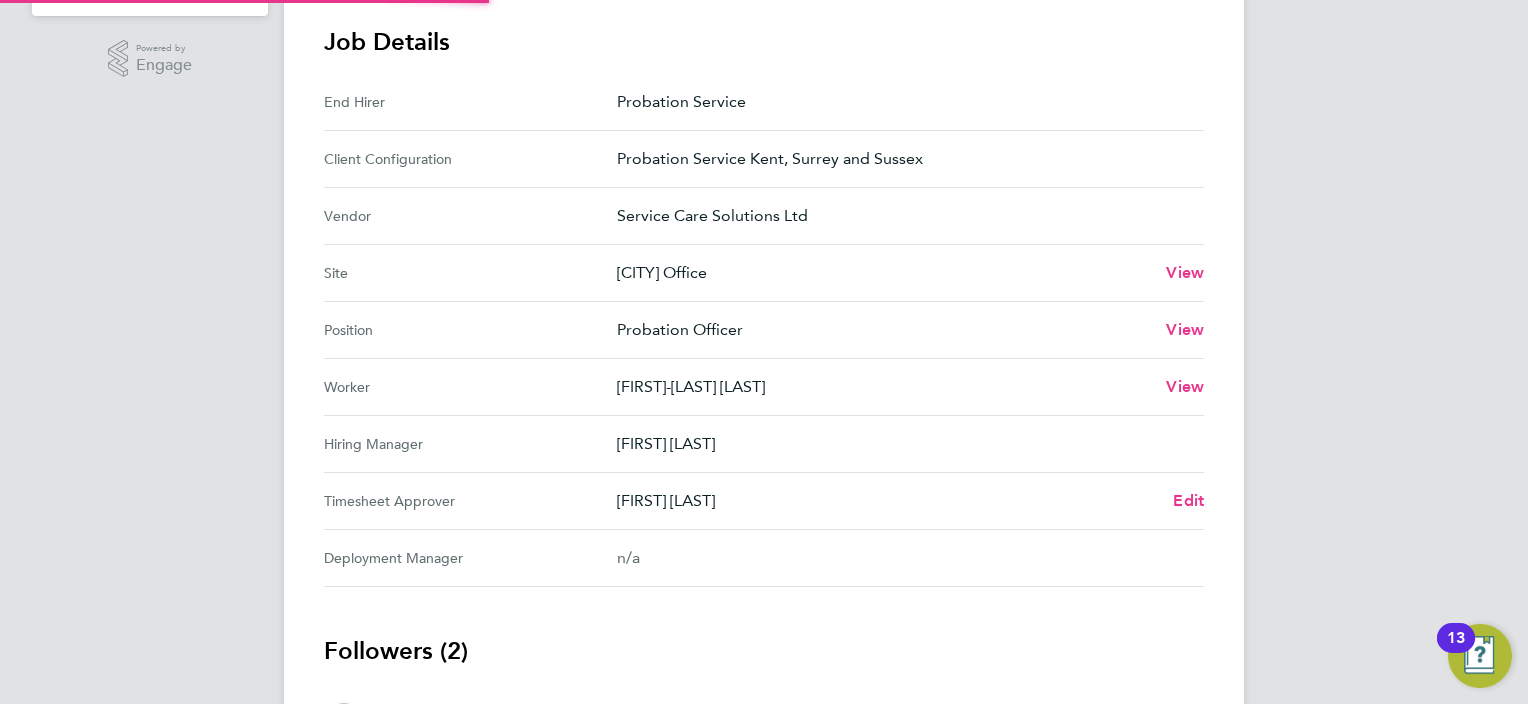 scroll, scrollTop: 880, scrollLeft: 0, axis: vertical 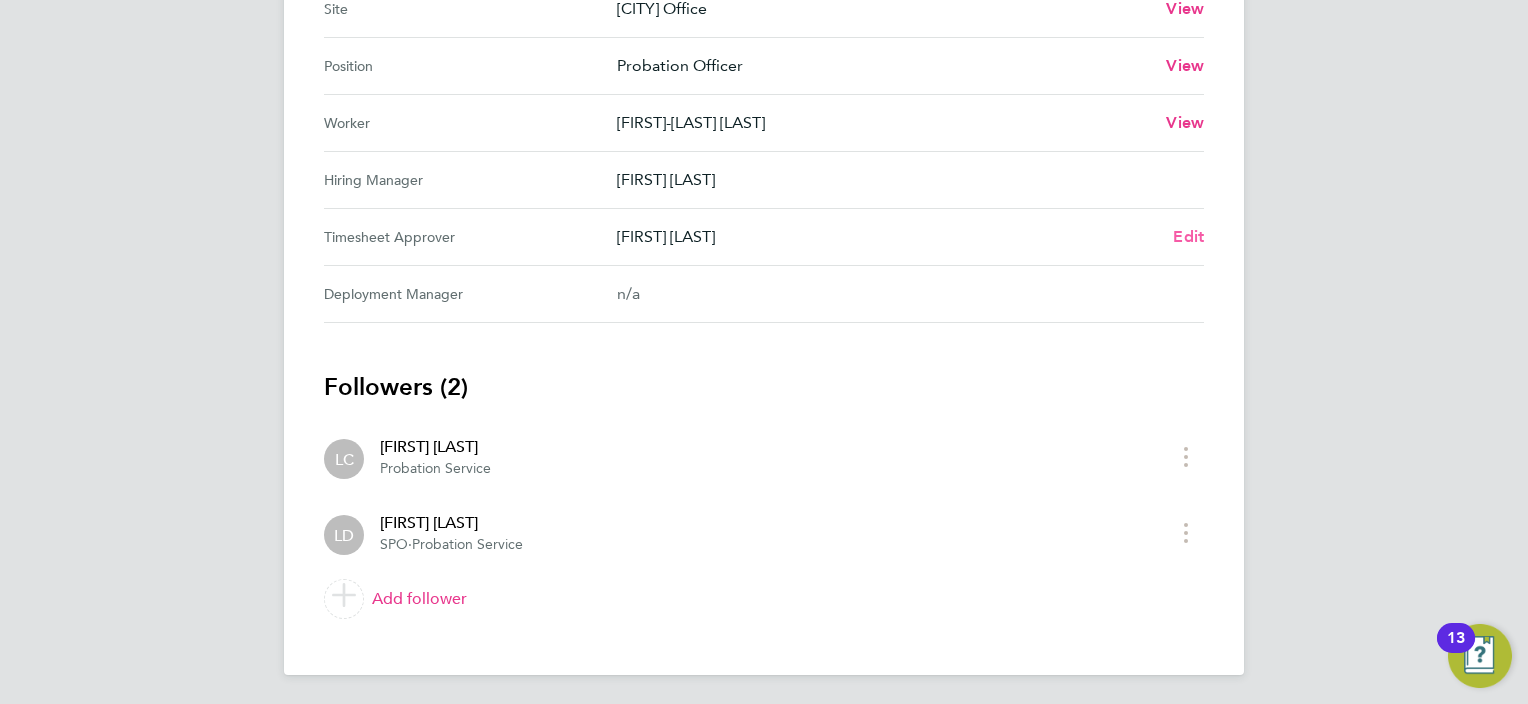 click on "Edit" at bounding box center [1188, 236] 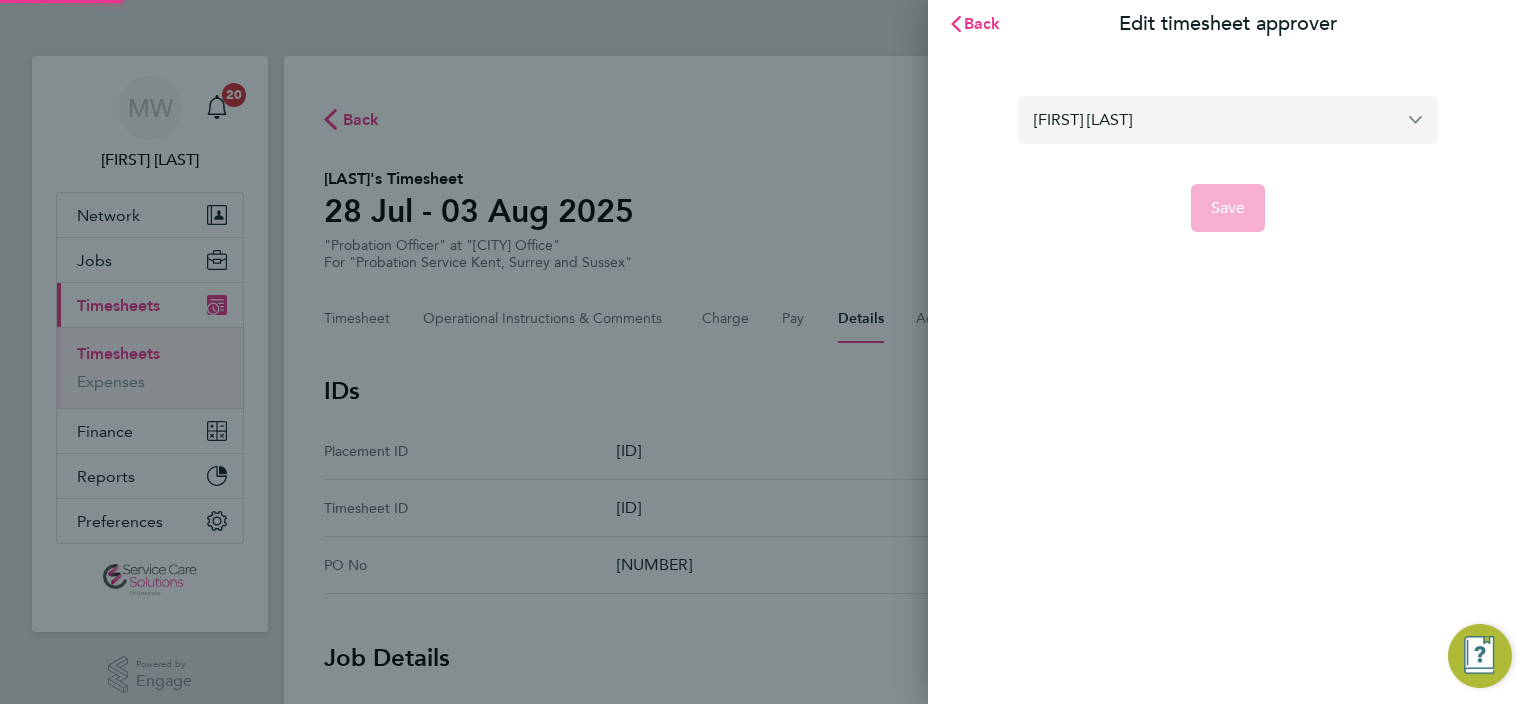 click on "[FIRST] [LAST]" at bounding box center (1228, 119) 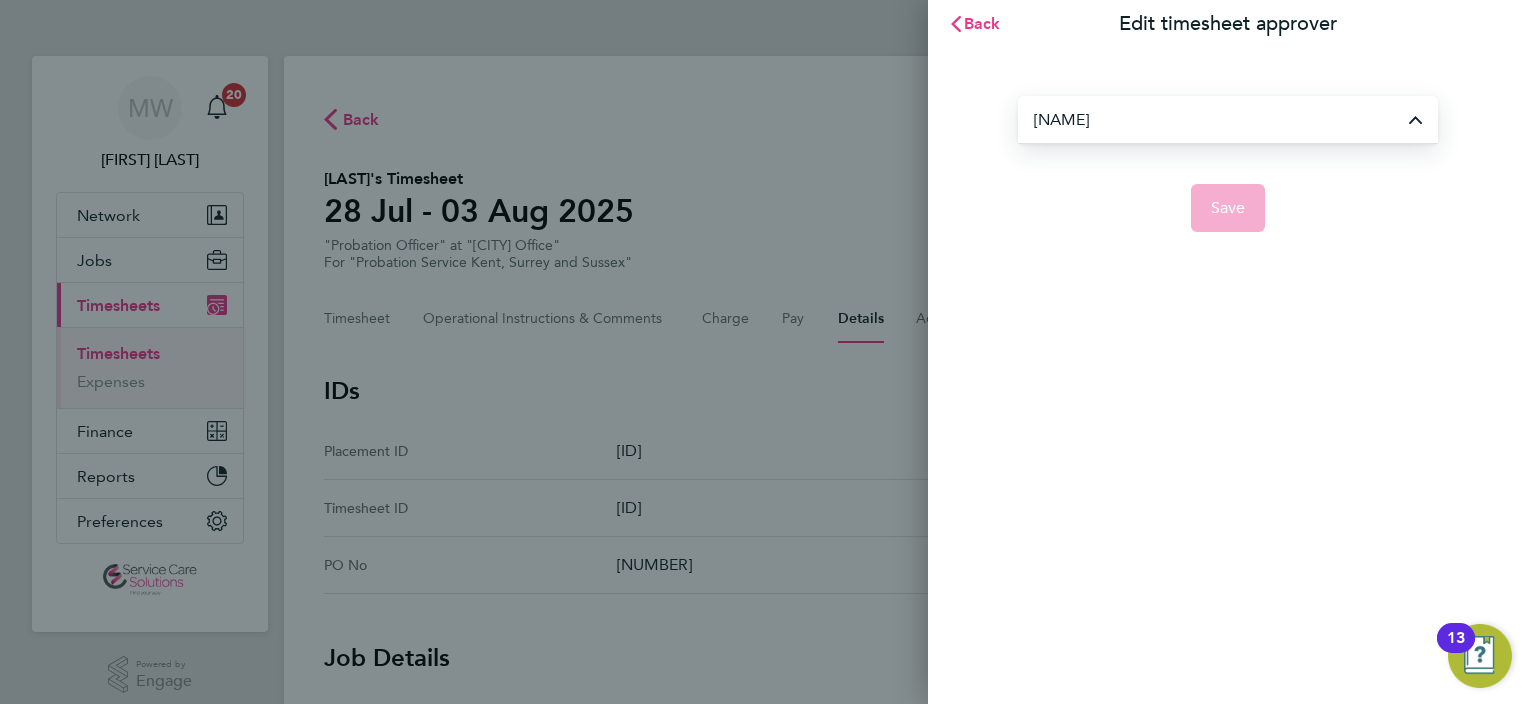 type on "[FIRST] [LAST]" 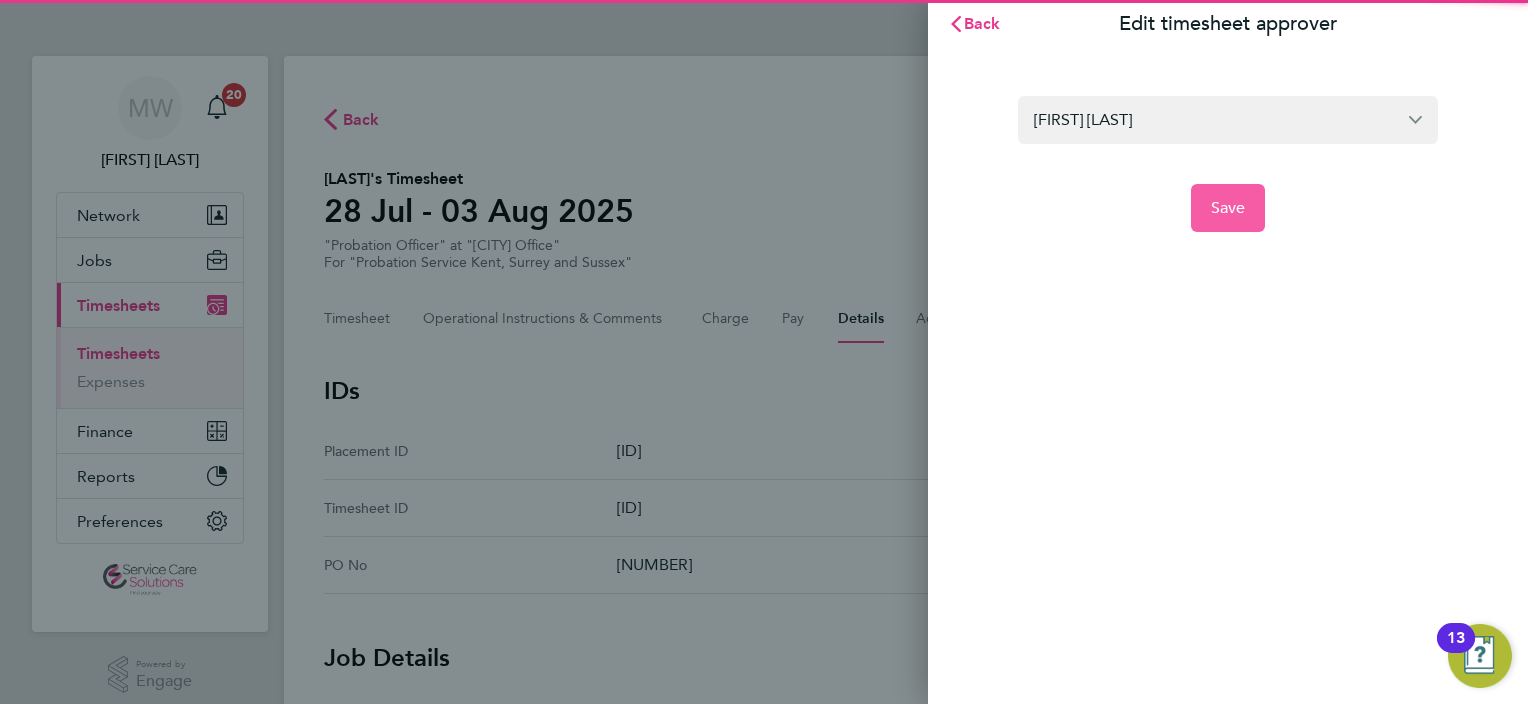 click on "Save" 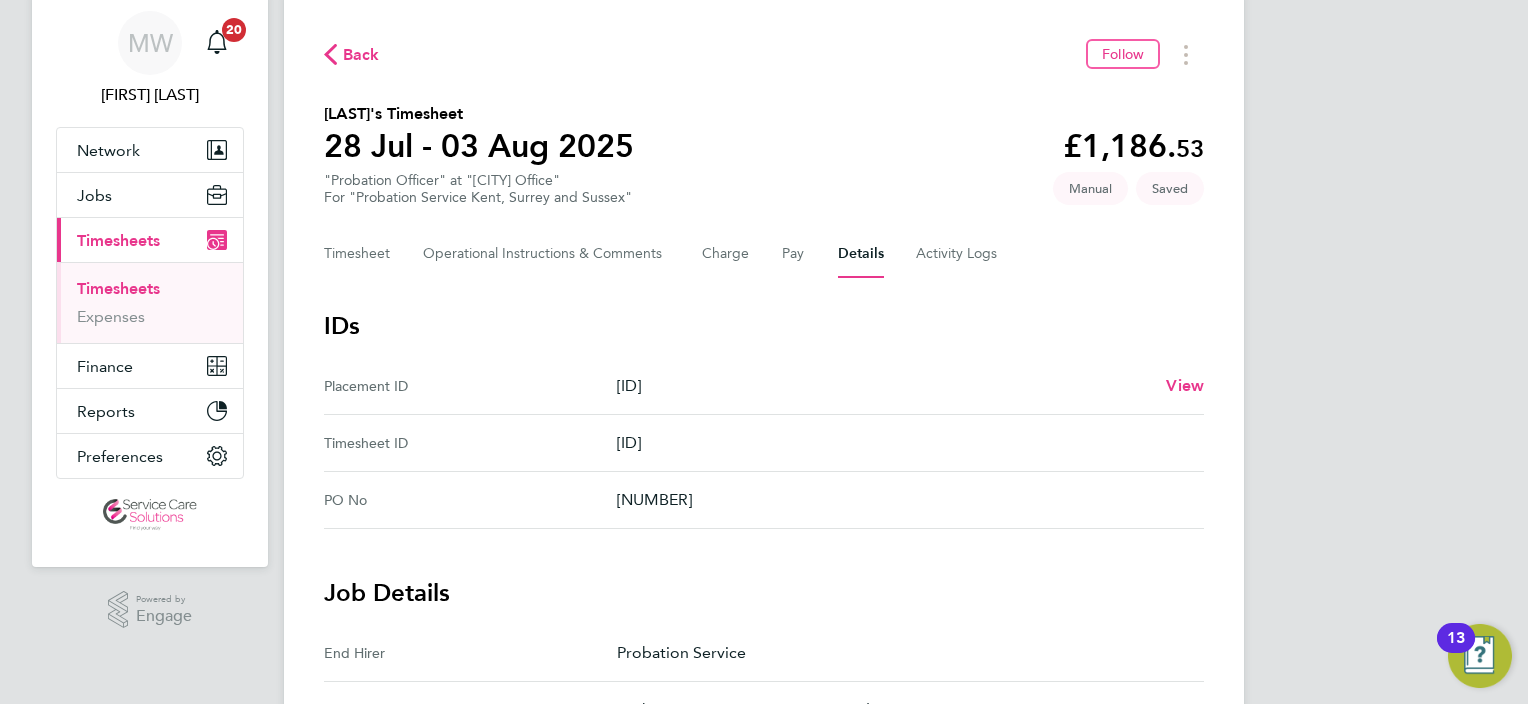 scroll, scrollTop: 100, scrollLeft: 0, axis: vertical 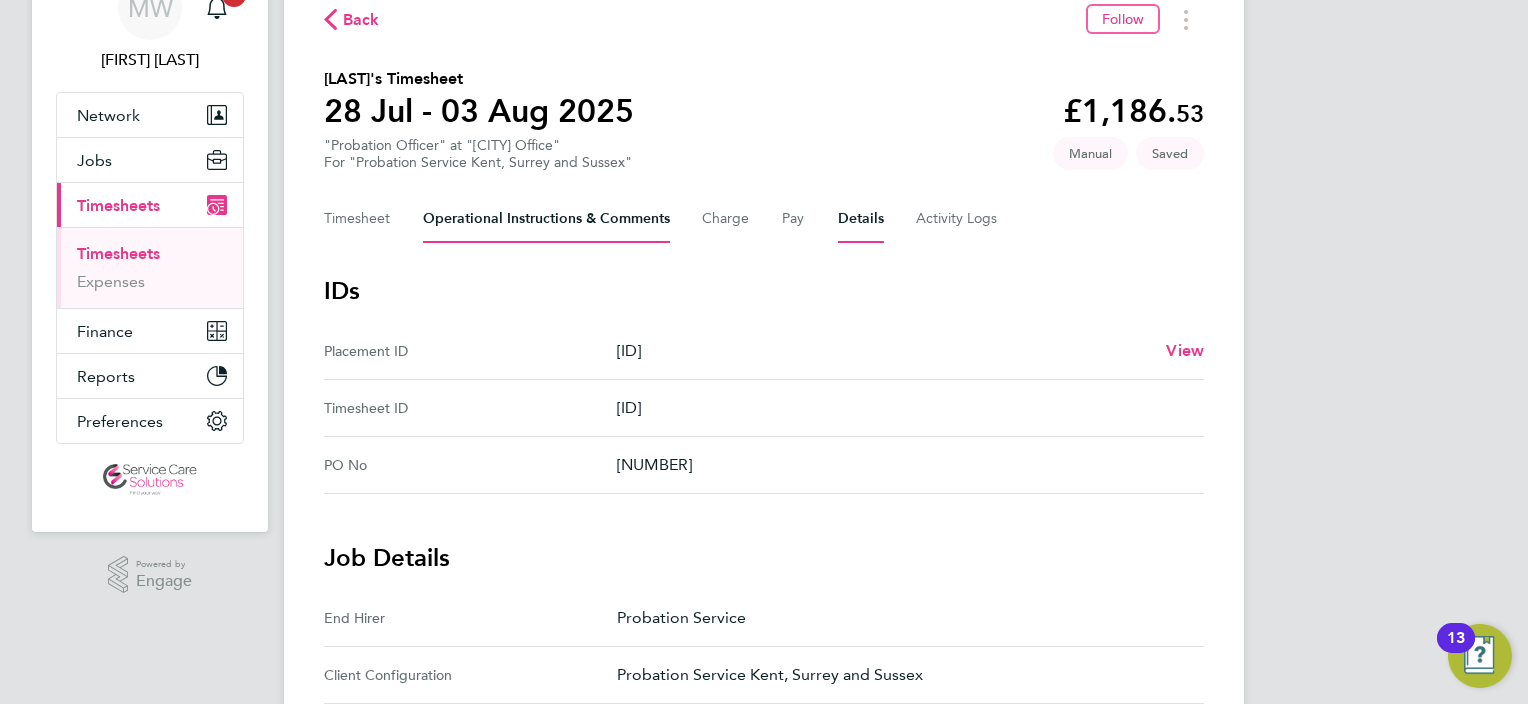 click on "Operational Instructions & Comments" at bounding box center [546, 219] 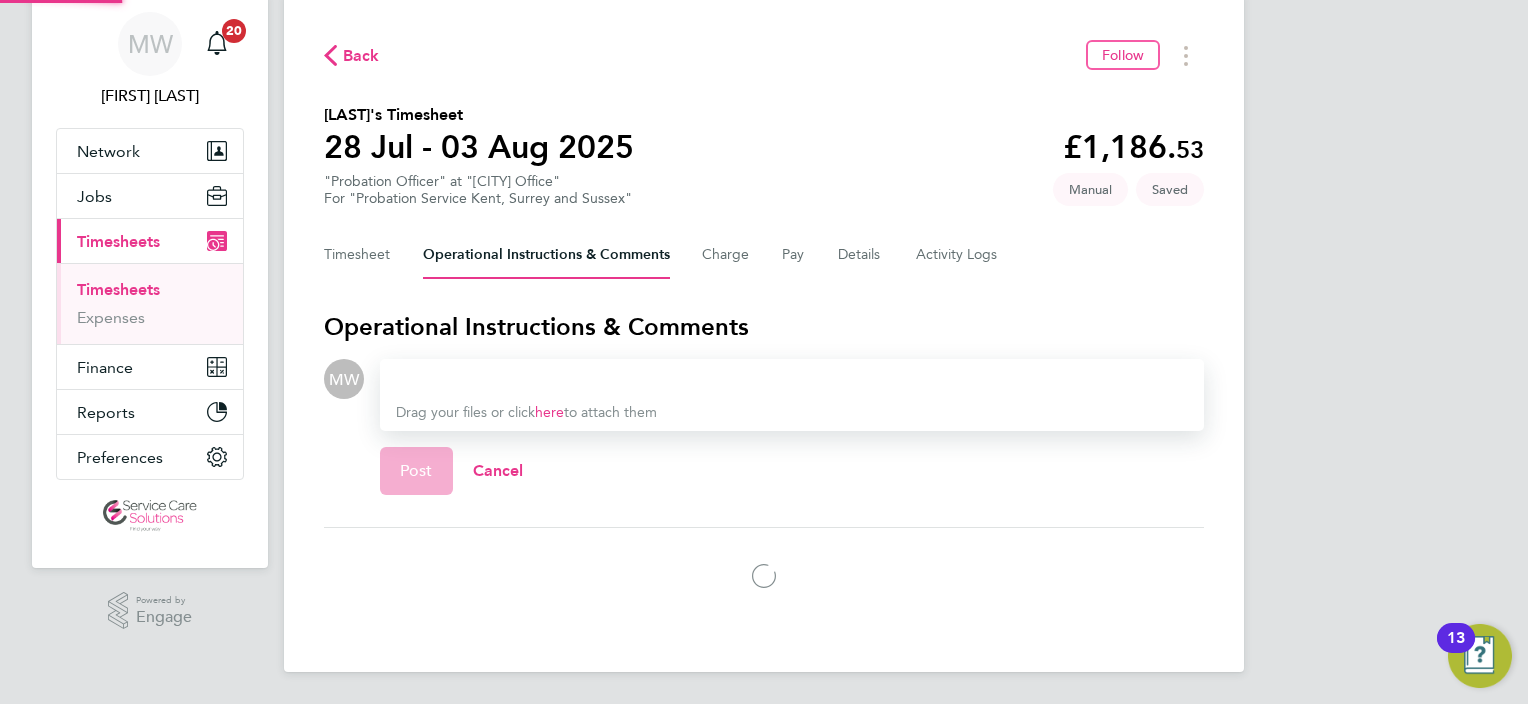 scroll, scrollTop: 0, scrollLeft: 0, axis: both 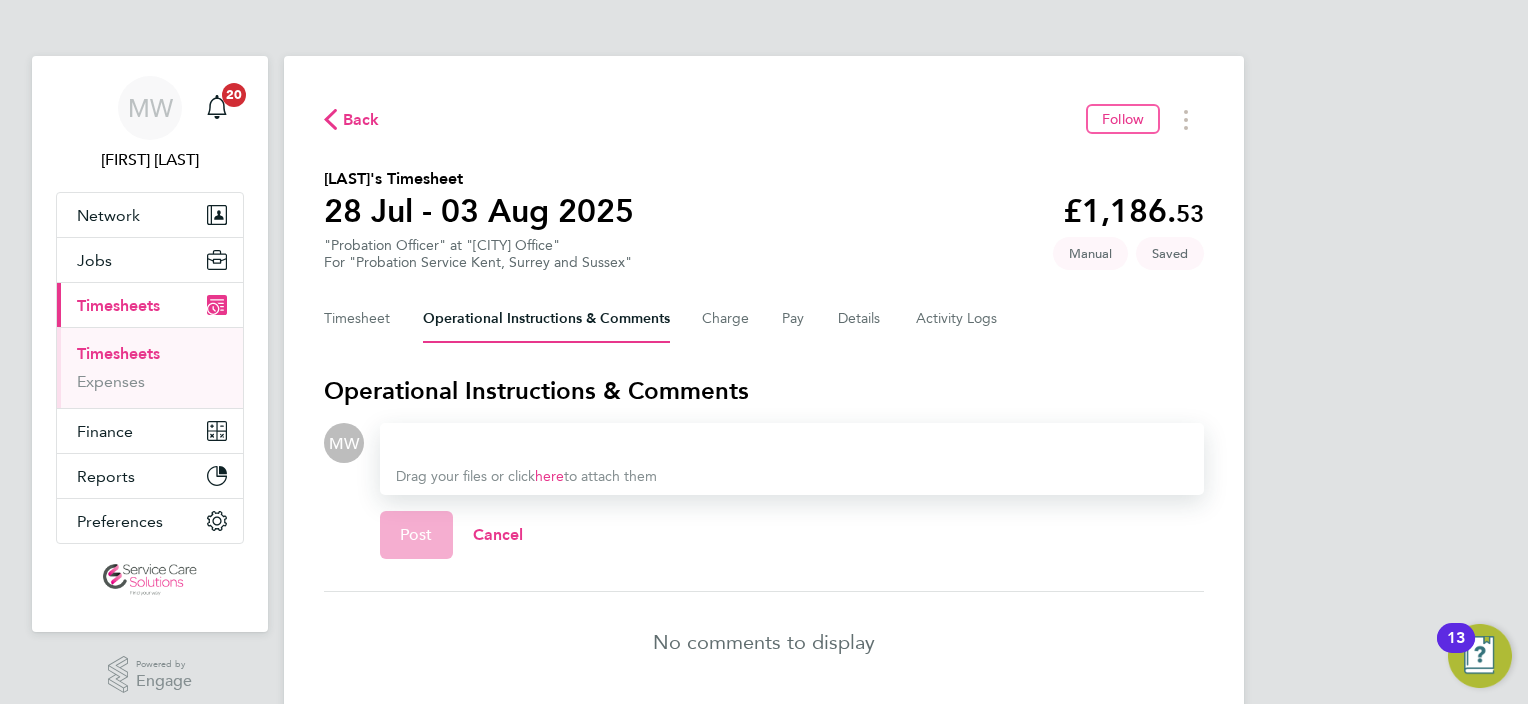 click at bounding box center (792, 443) 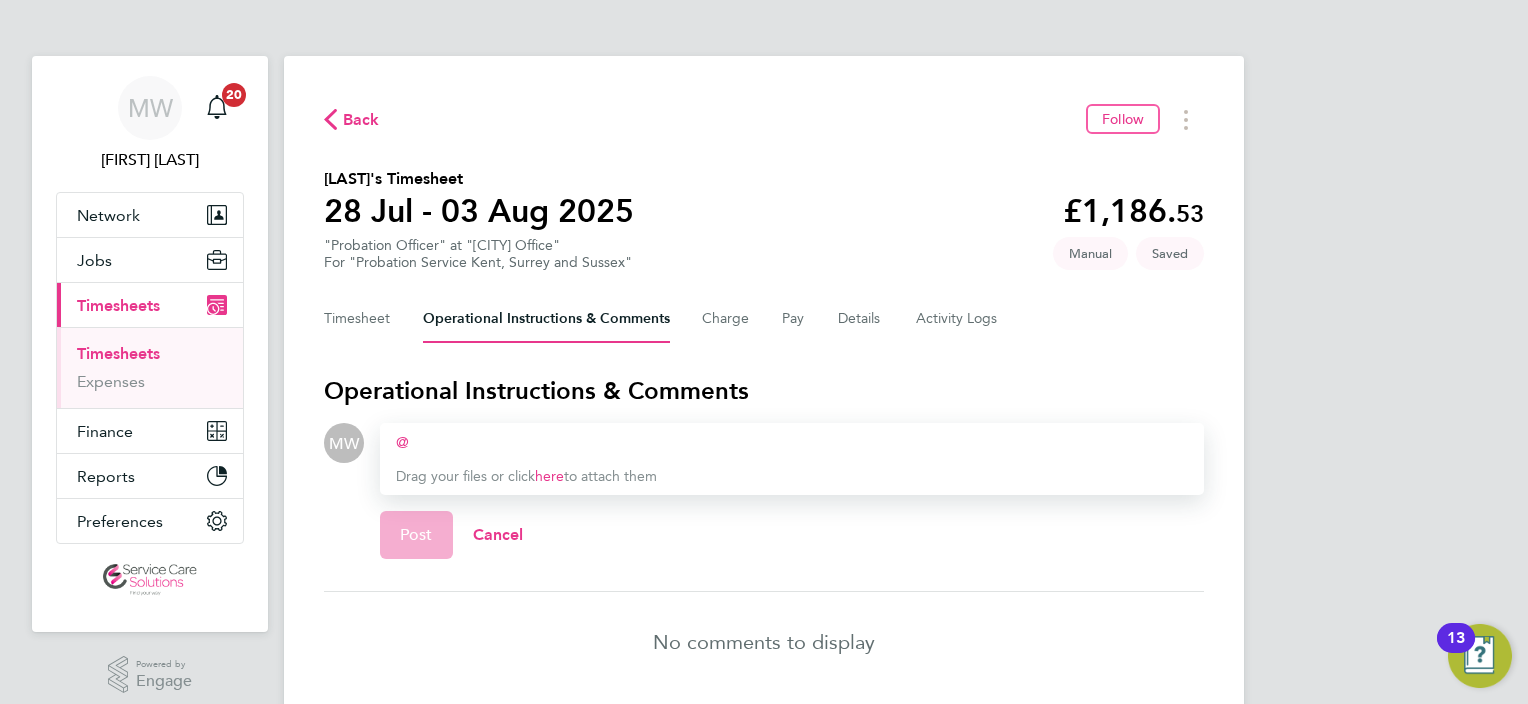 type 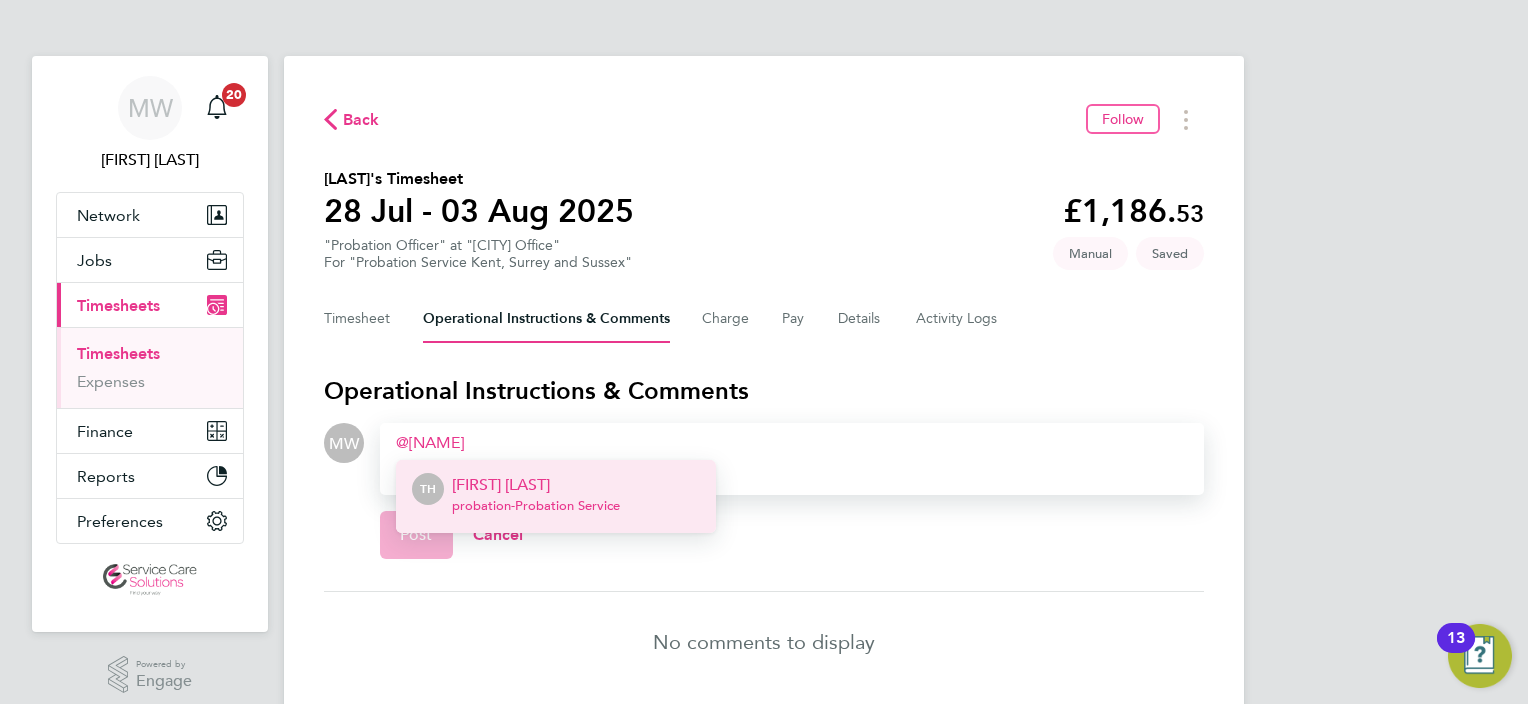 click on "[FIRST] [LAST]   probation   -   Probation Service" at bounding box center (536, 497) 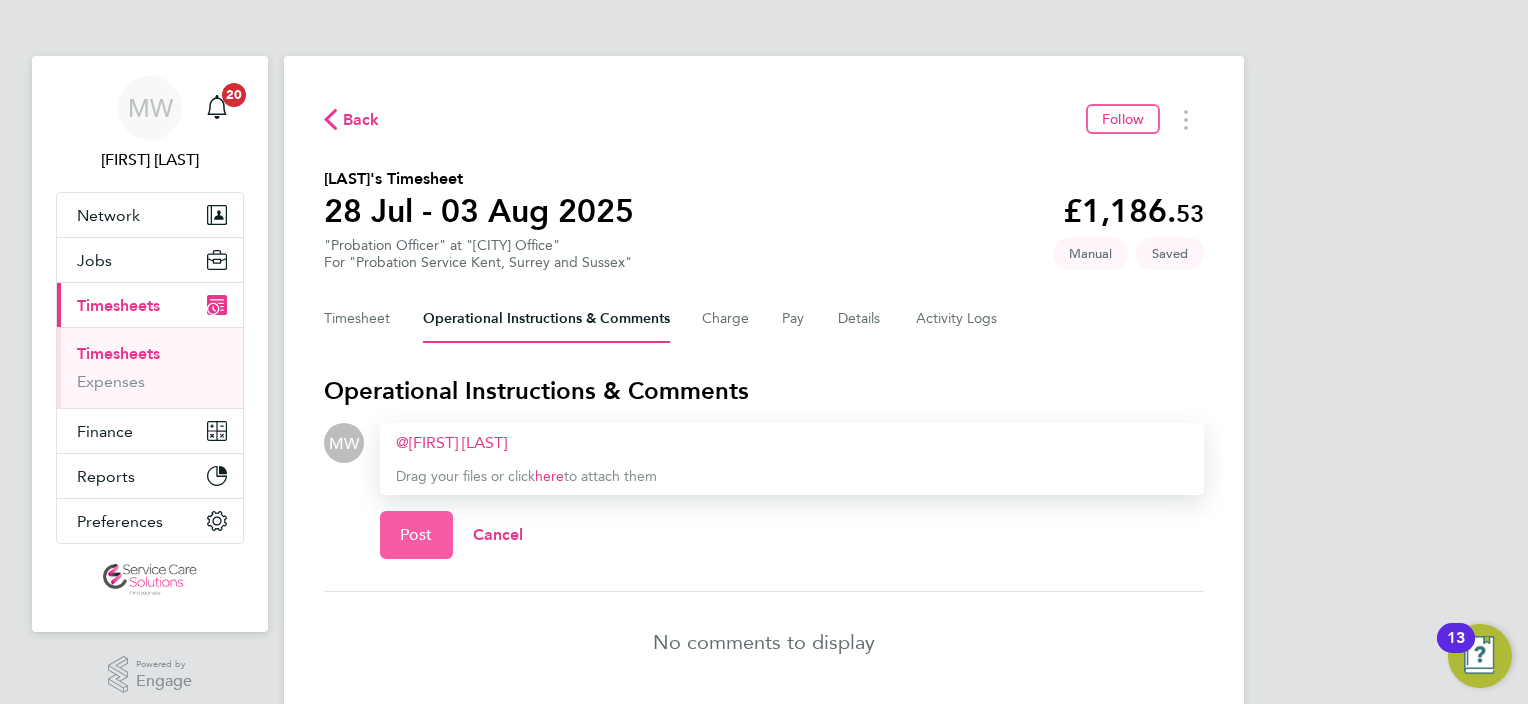 click on "Post" 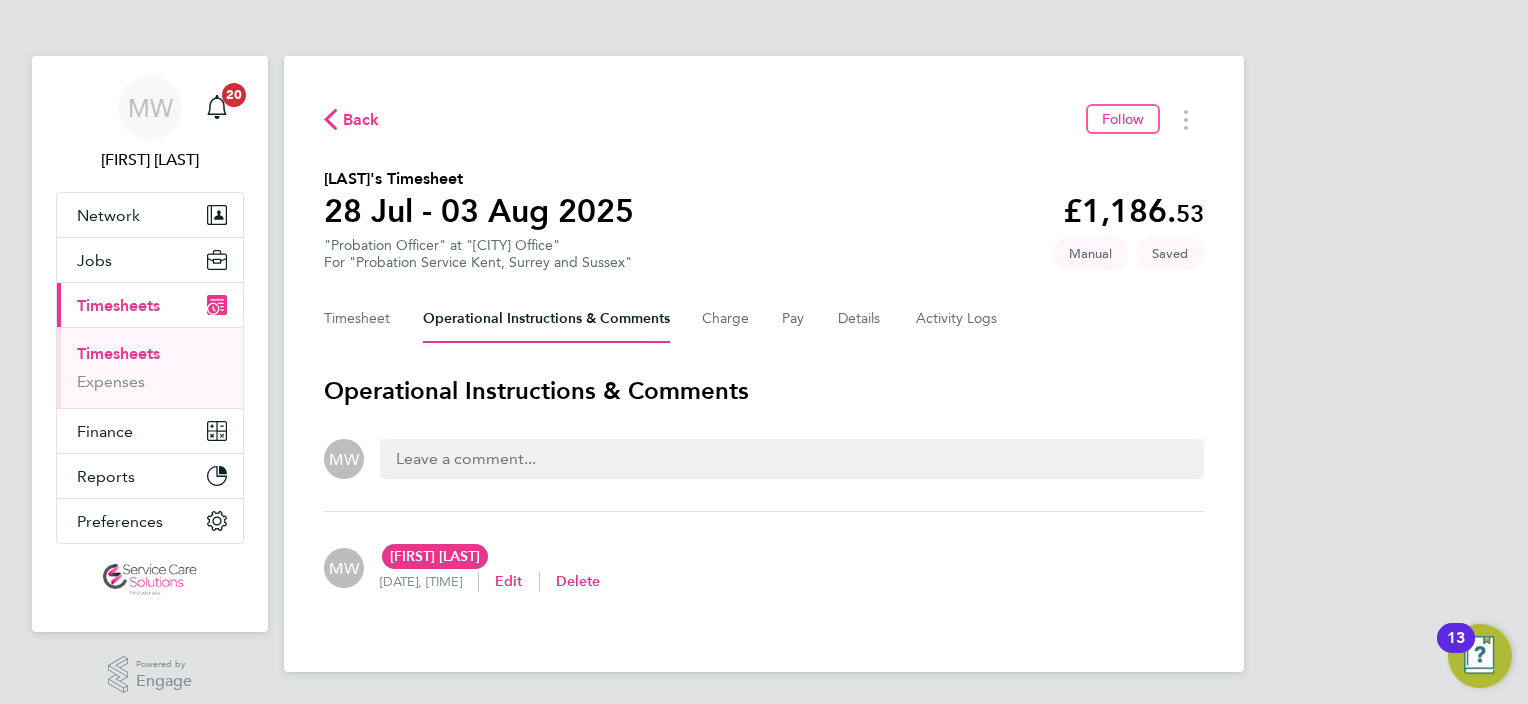 click on "Timesheet   Operational Instructions & Comments   Charge   Pay   Details   Activity Logs" 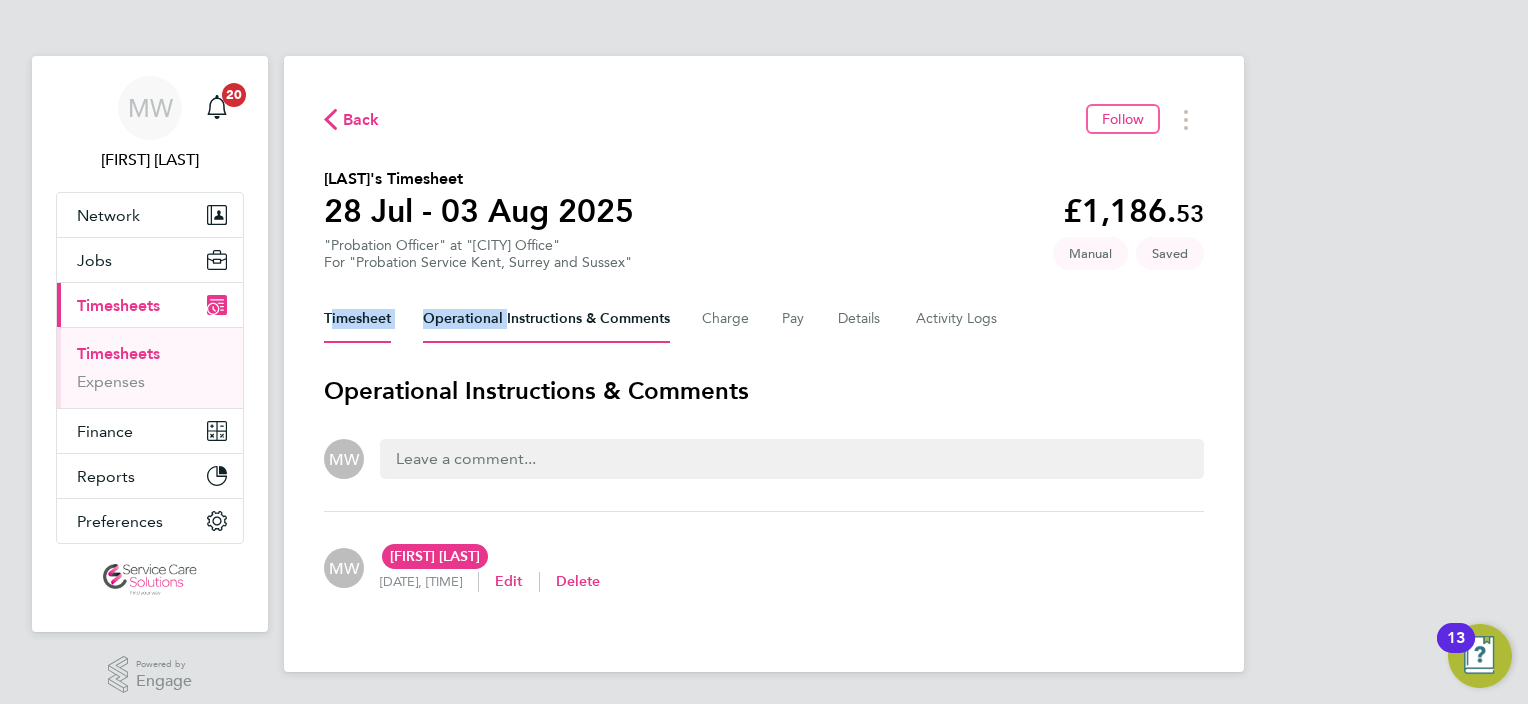 click on "Timesheet   Operational Instructions & Comments   Charge   Pay   Details   Activity Logs" 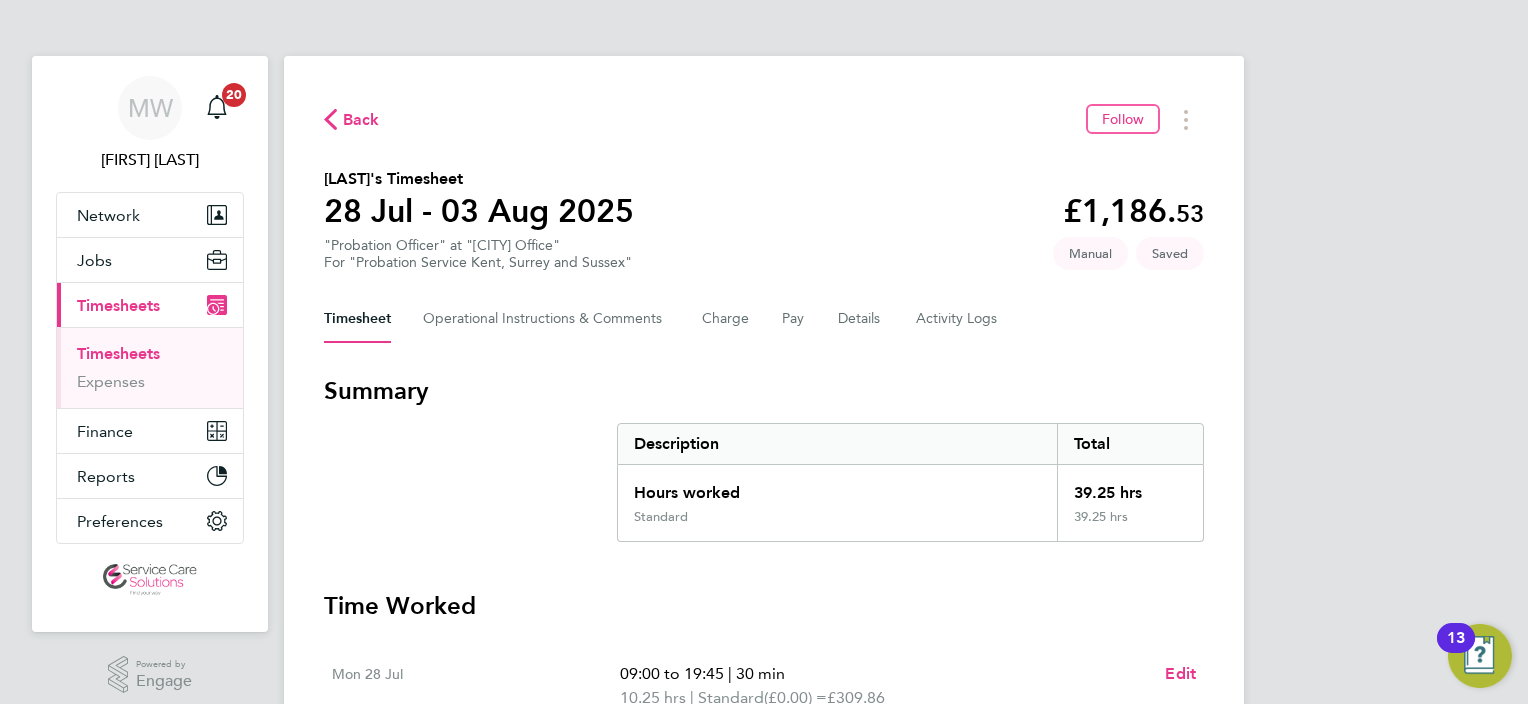 click on "[LAST]'s Timesheet   [DATE]   [CURRENCY]  "Probation Officer" at "[CITY] Office"  For "Probation Service Kent, Surrey and Sussex"  Saved   Manual" 